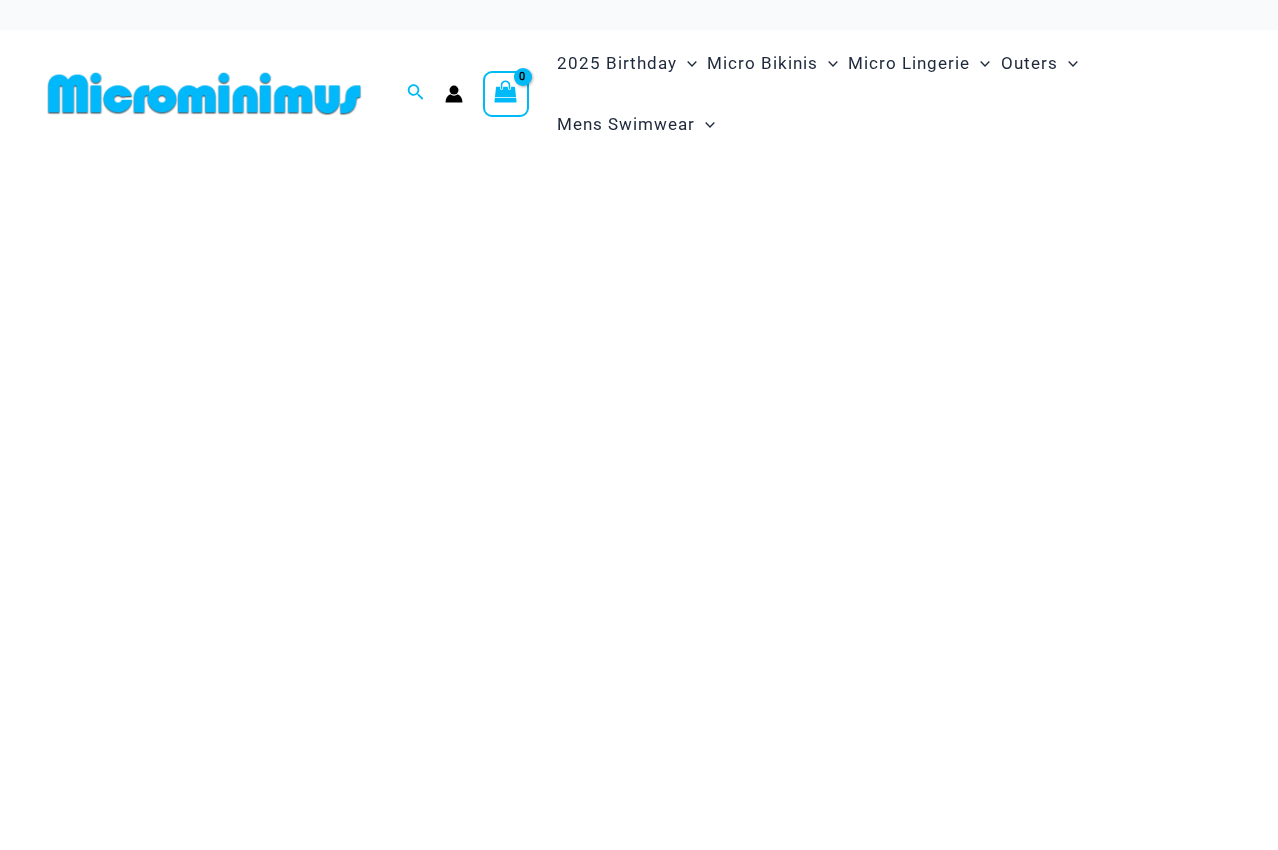 scroll, scrollTop: 0, scrollLeft: 0, axis: both 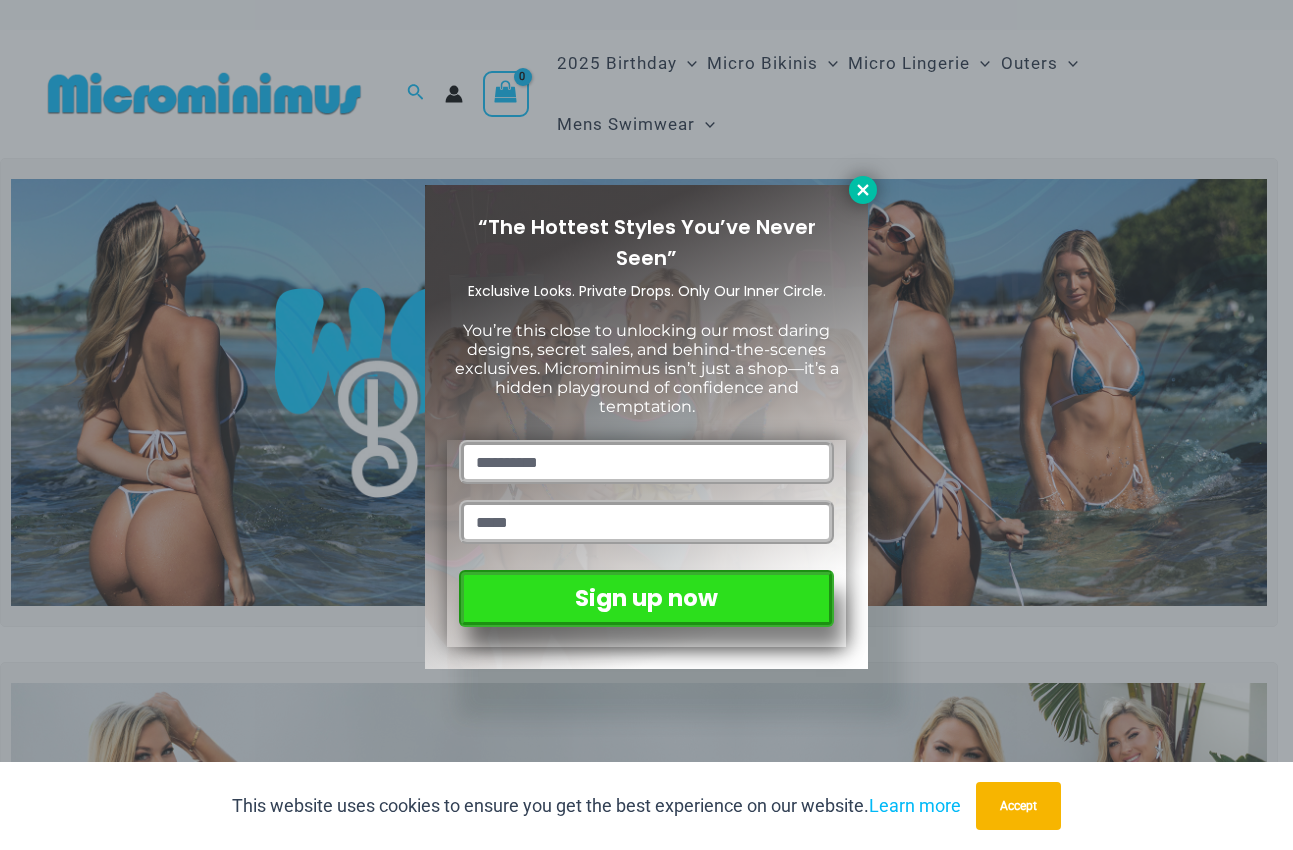 click 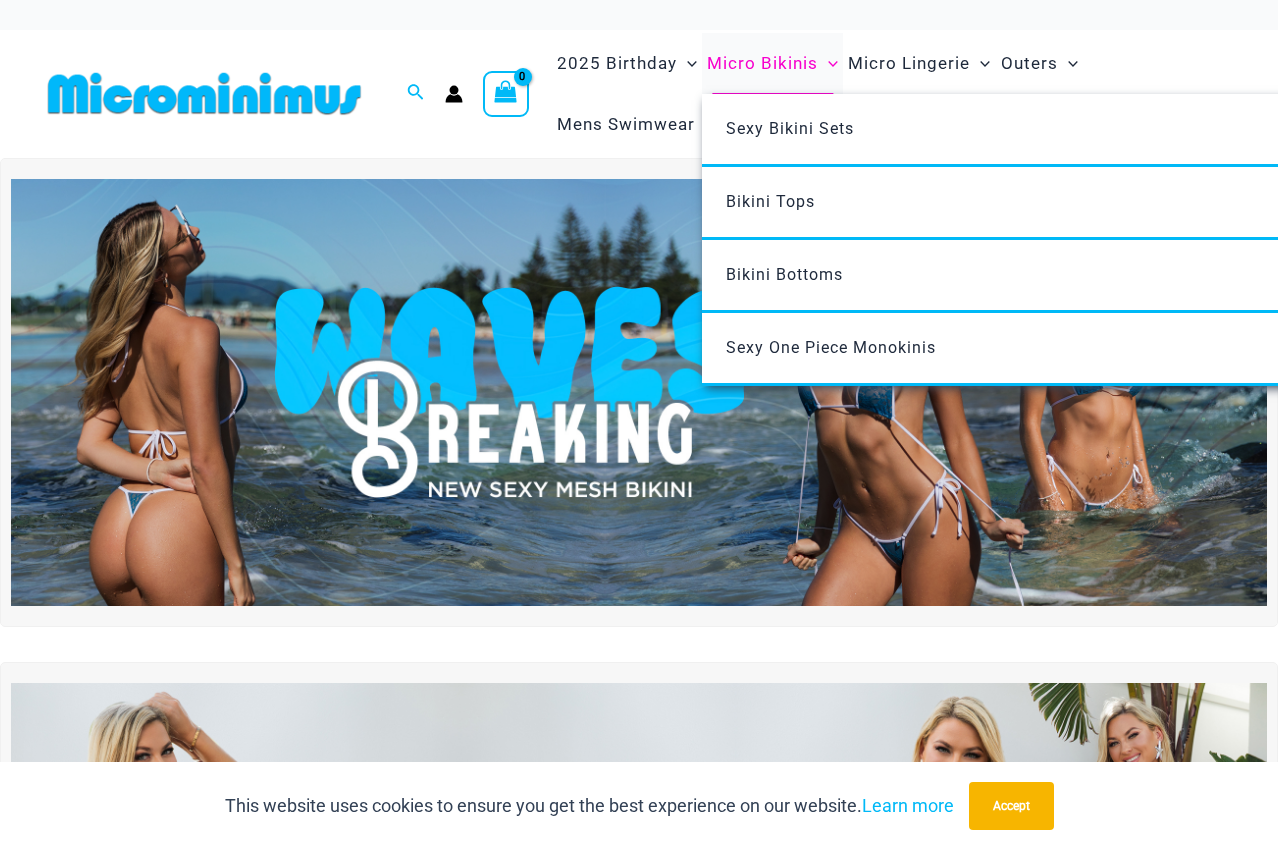 click on "Micro Bikinis" at bounding box center (762, 63) 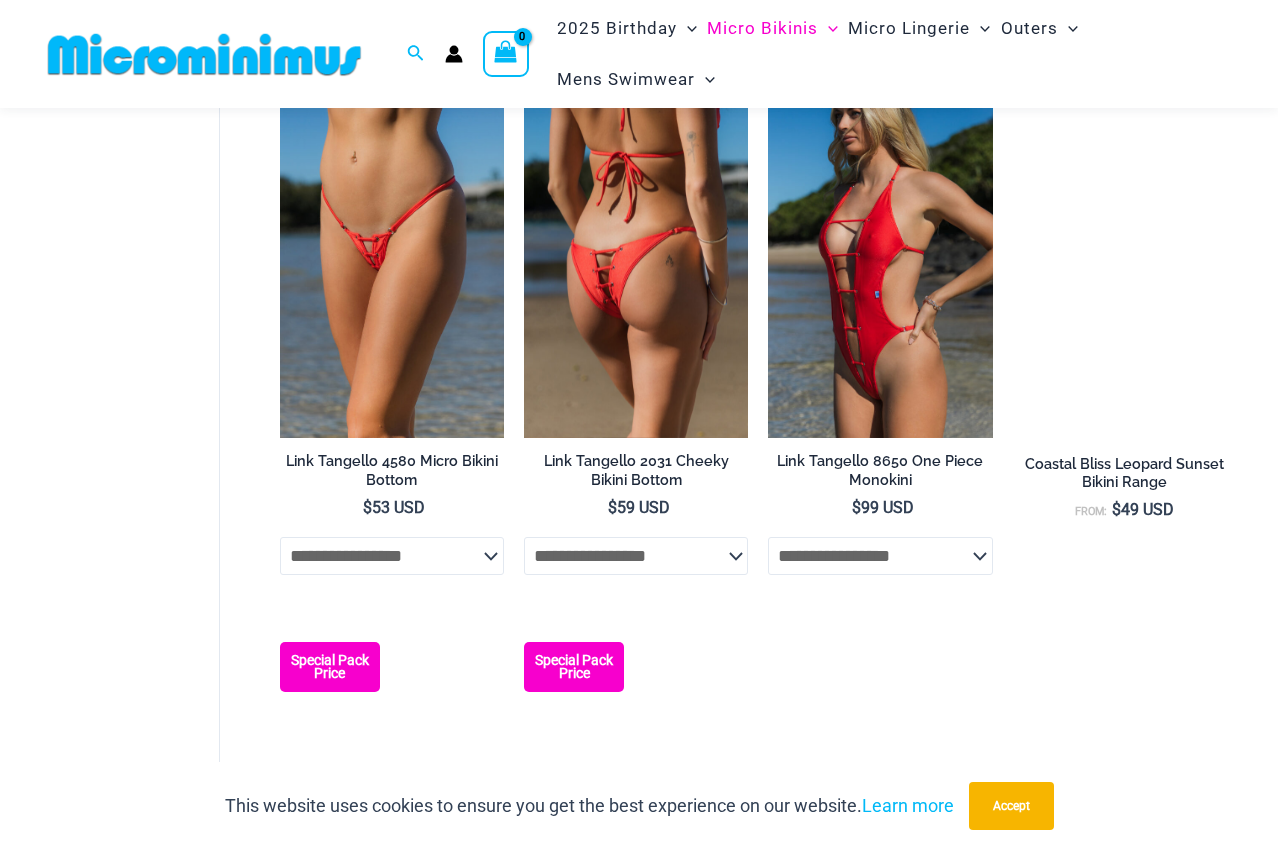 scroll, scrollTop: 2100, scrollLeft: 0, axis: vertical 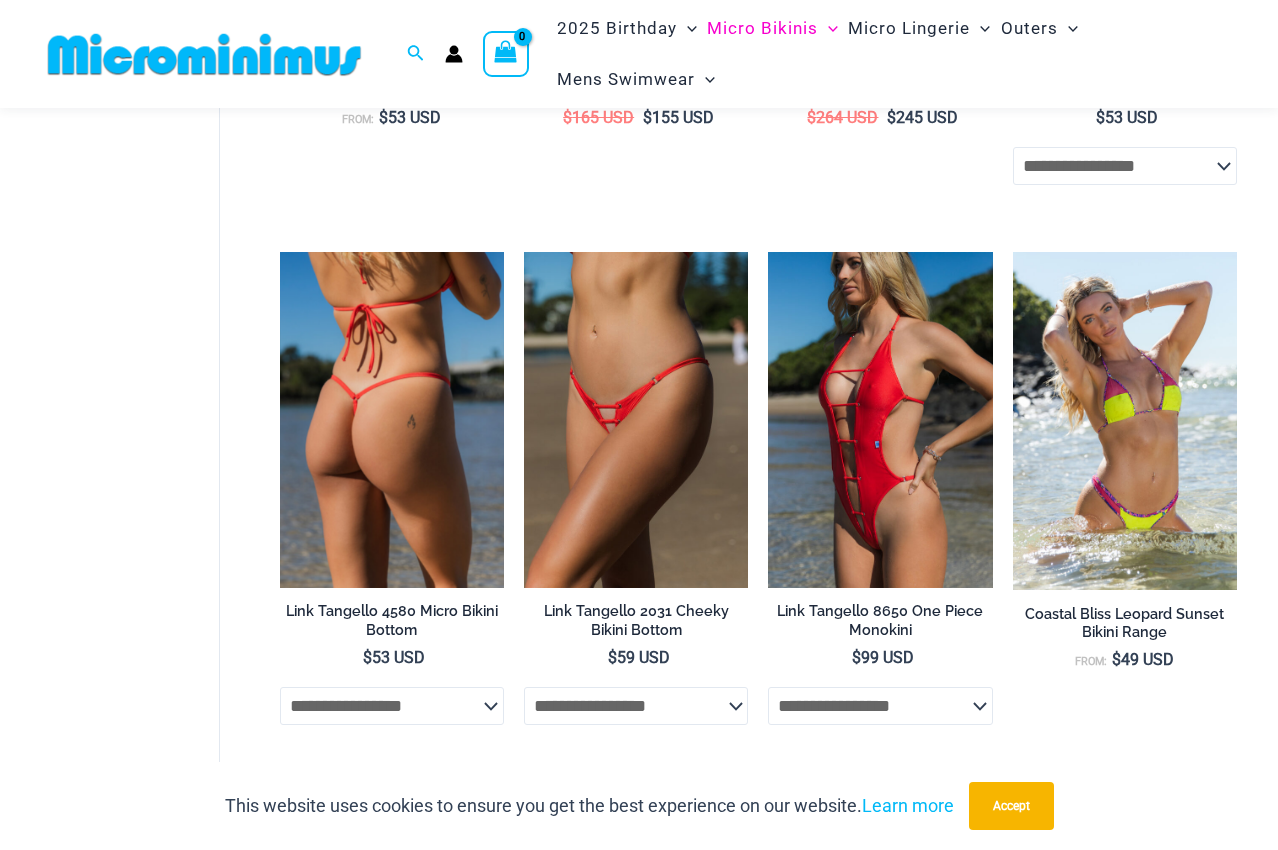 click at bounding box center [392, 420] 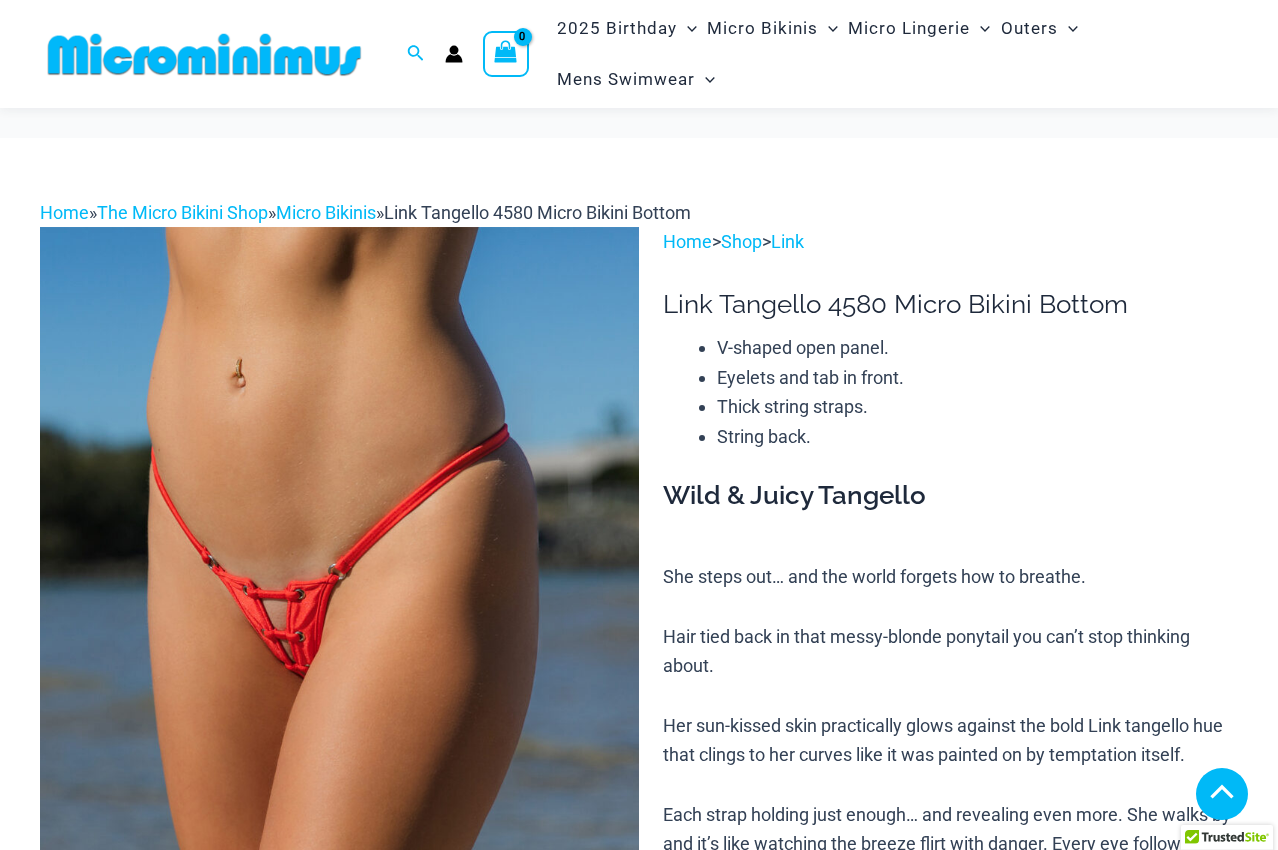 scroll, scrollTop: 900, scrollLeft: 0, axis: vertical 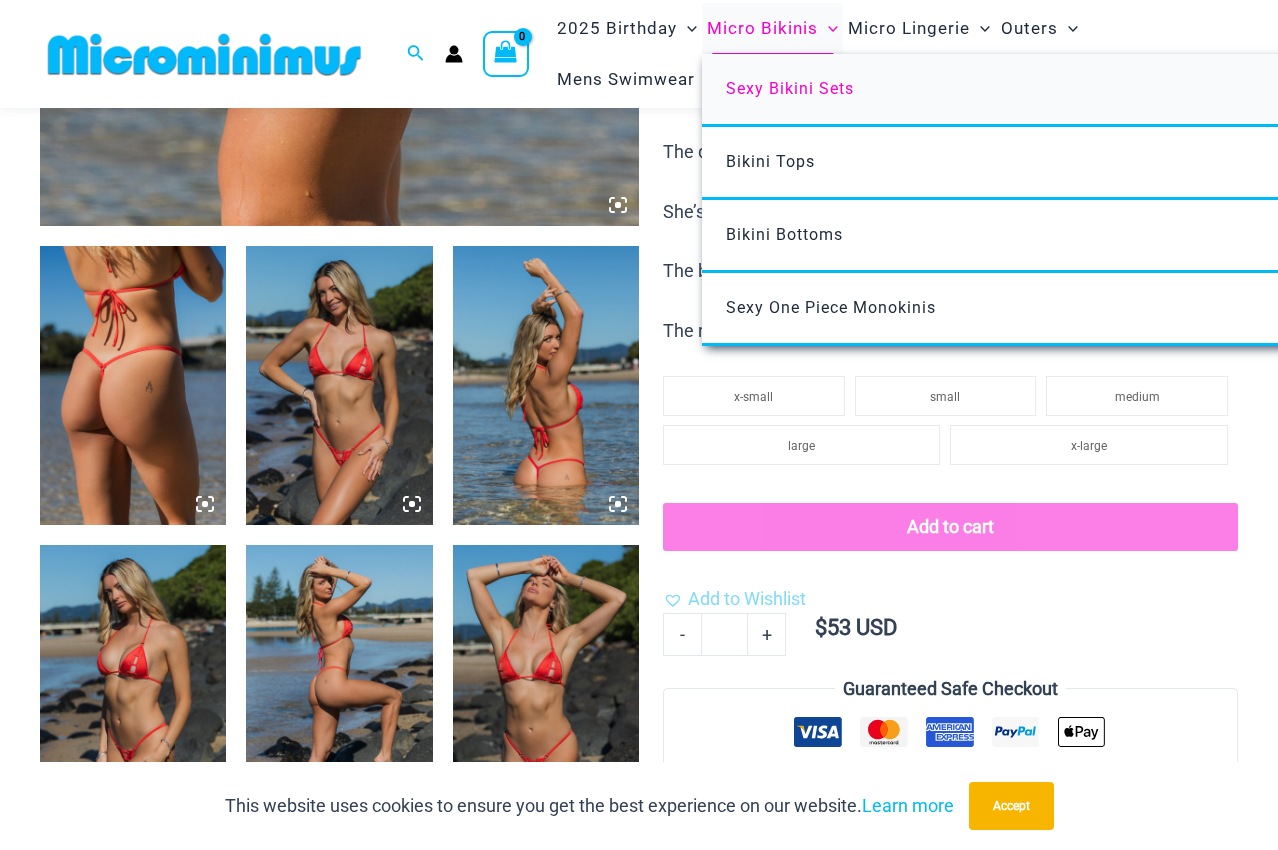 click on "Sexy Bikini Sets" at bounding box center (790, 88) 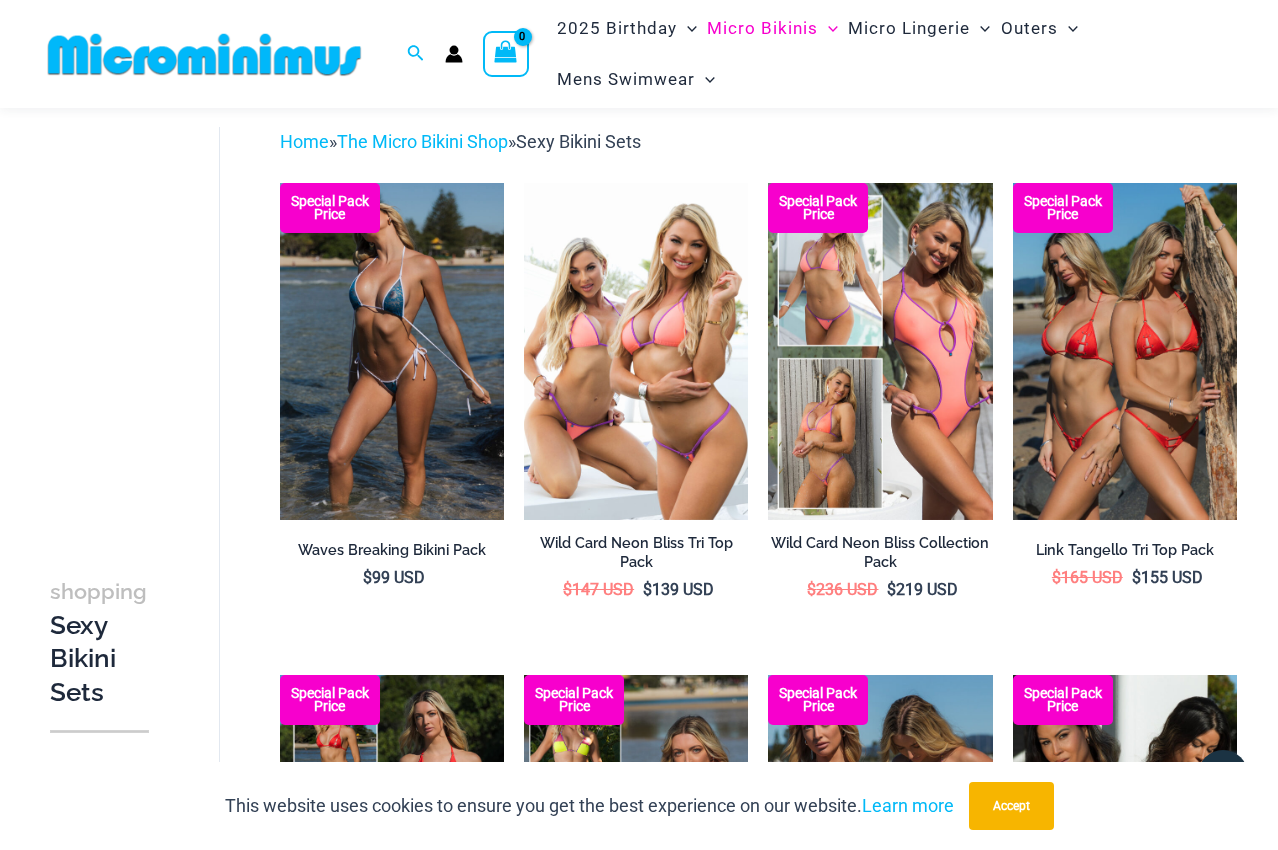 scroll, scrollTop: 0, scrollLeft: 0, axis: both 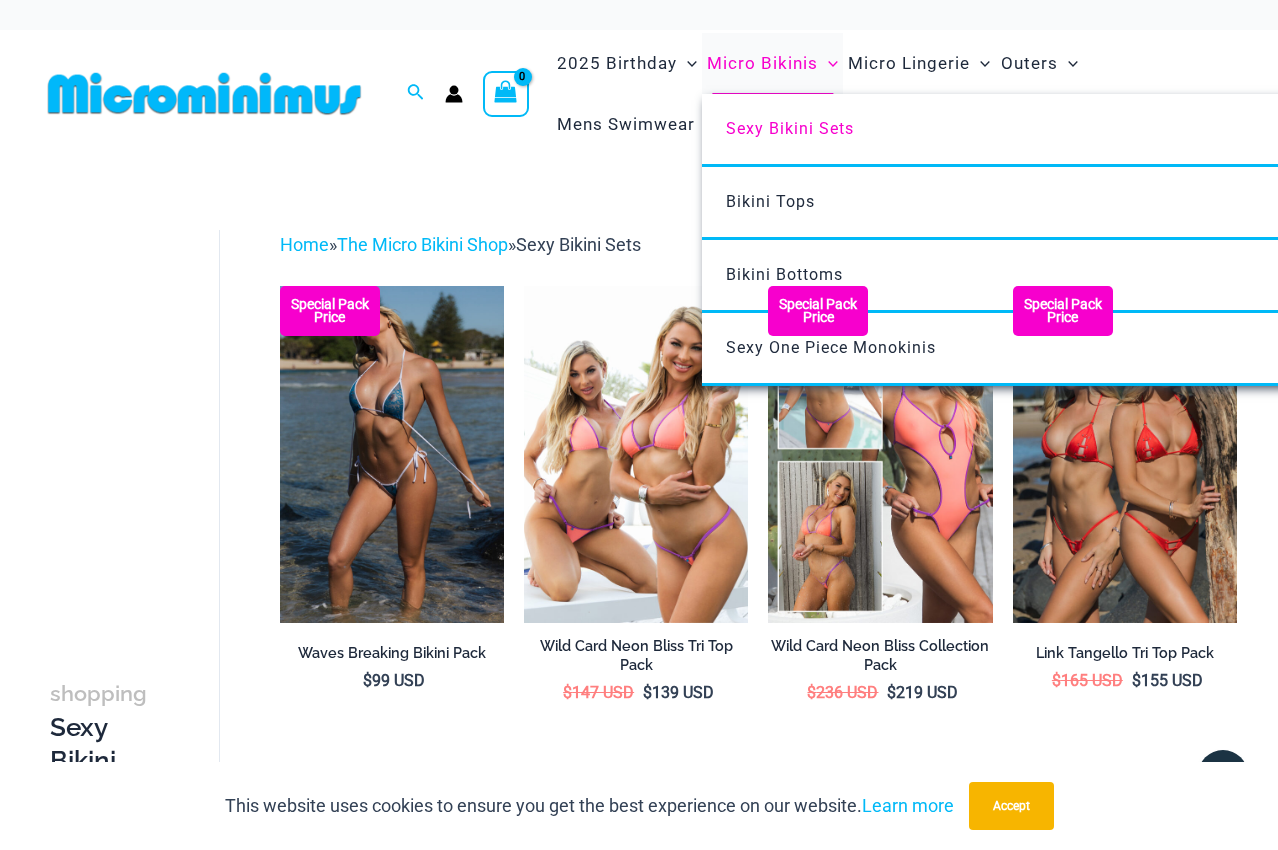click at bounding box center [828, 63] 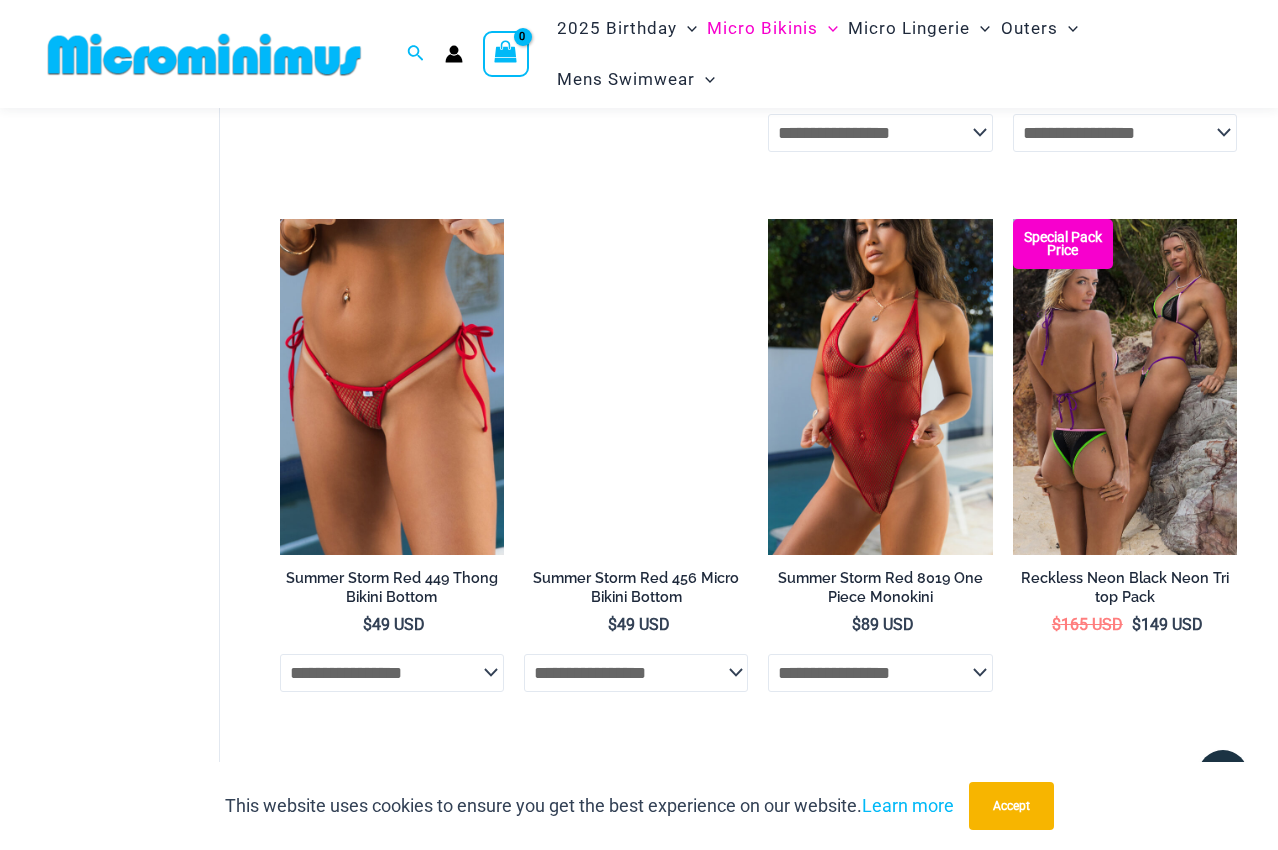 scroll, scrollTop: 4379, scrollLeft: 0, axis: vertical 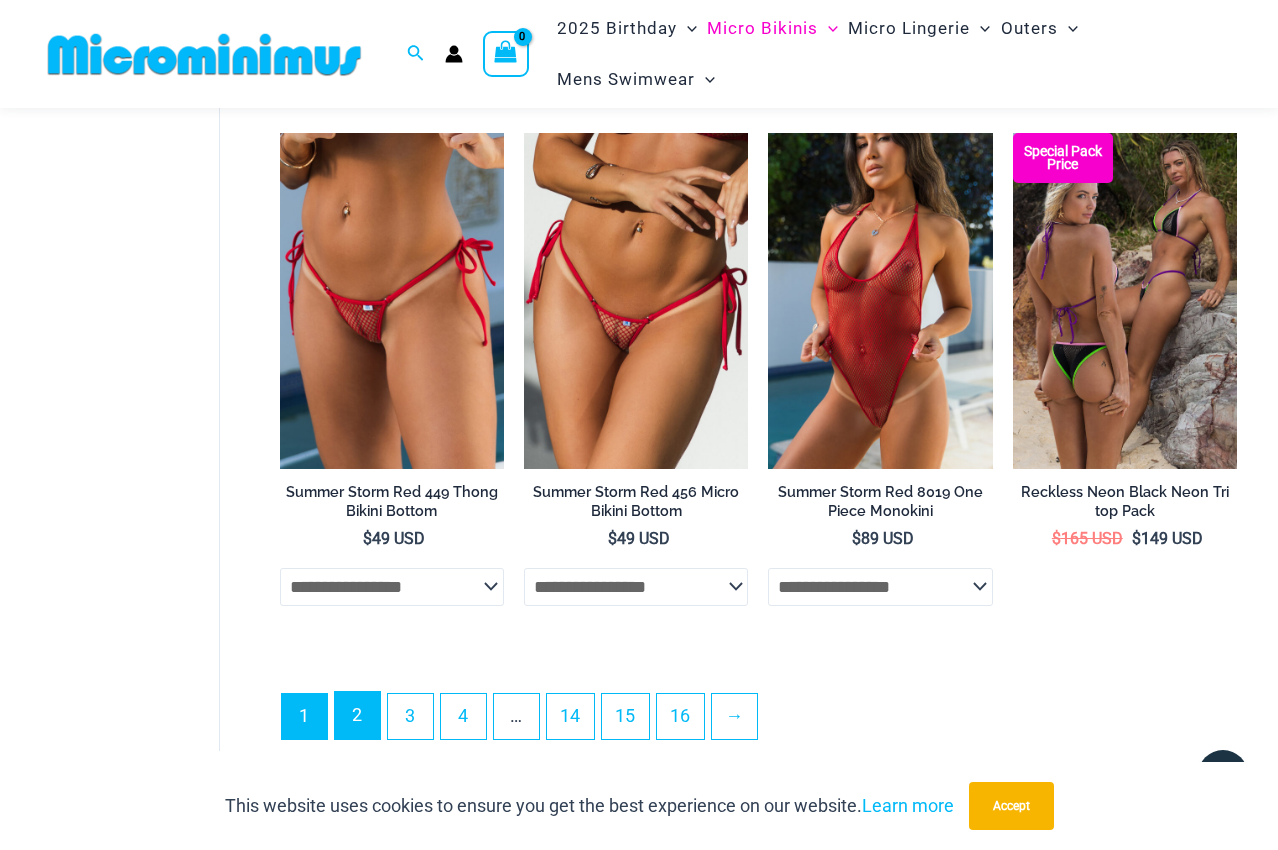 click on "2" at bounding box center (357, 715) 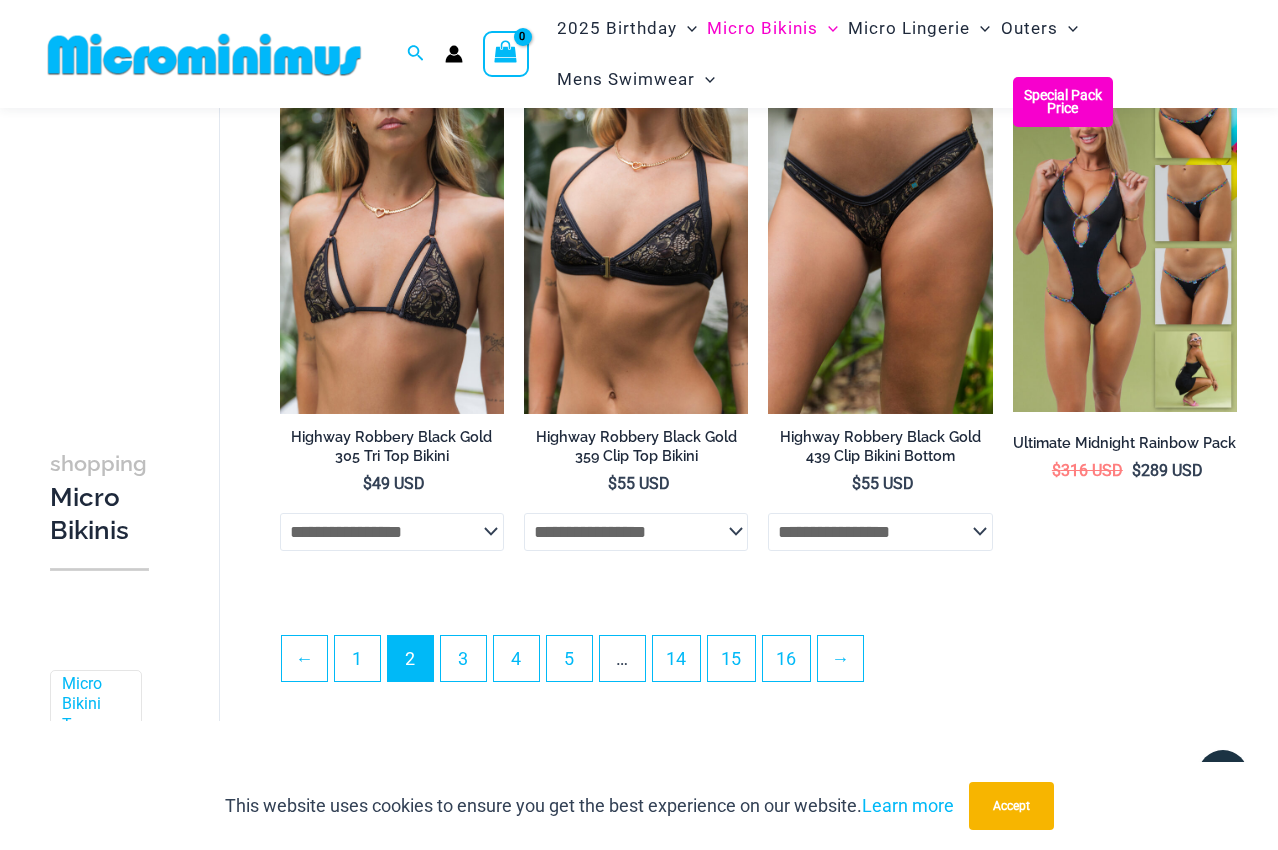 scroll, scrollTop: 4080, scrollLeft: 0, axis: vertical 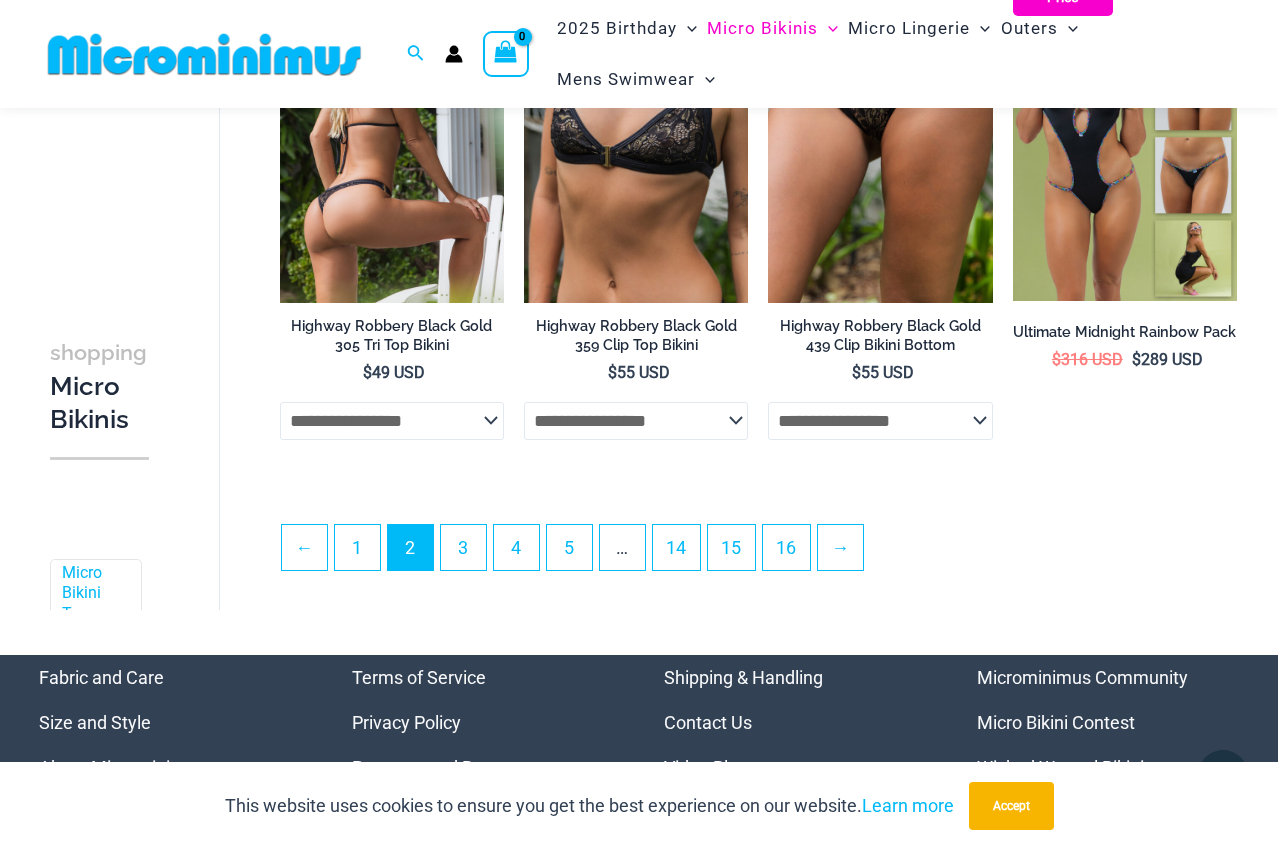 click on "**********" 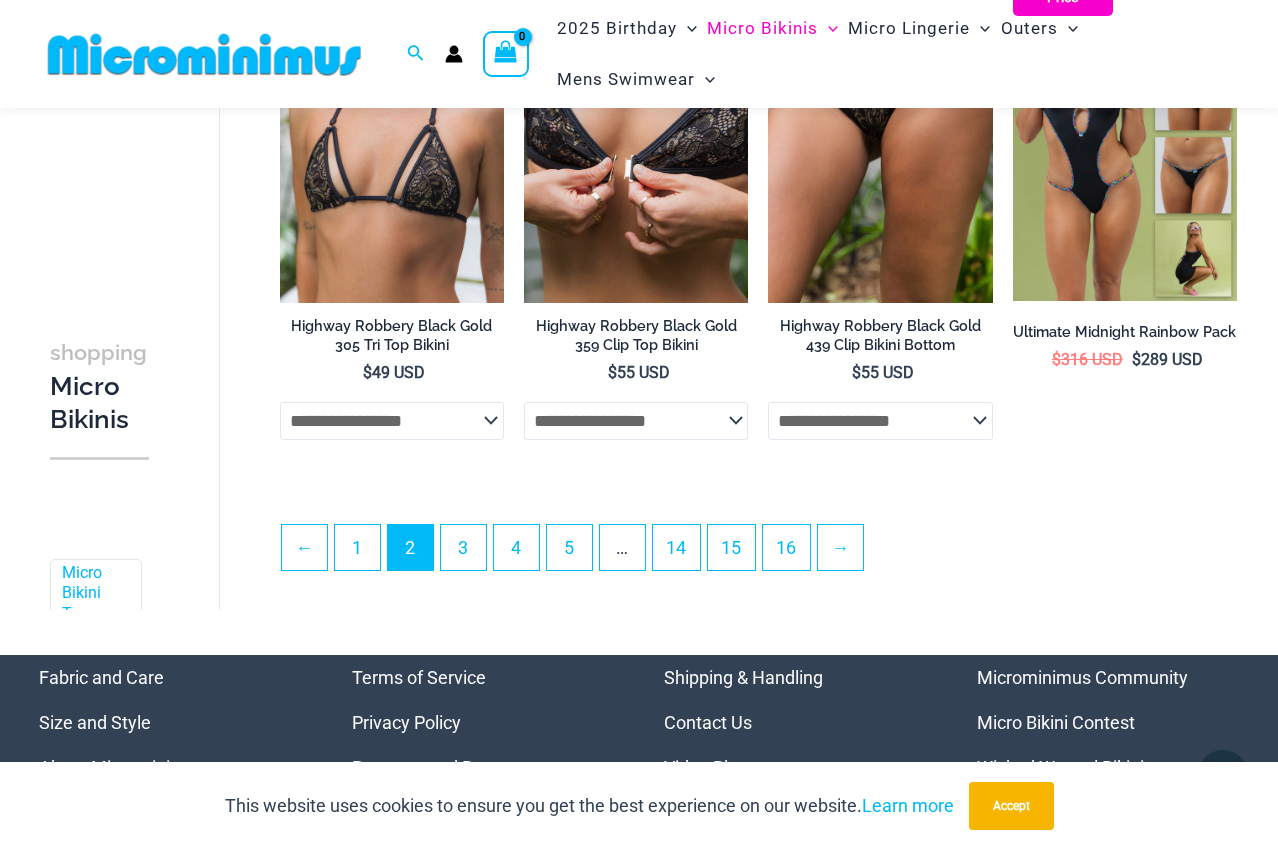 click on "**********" 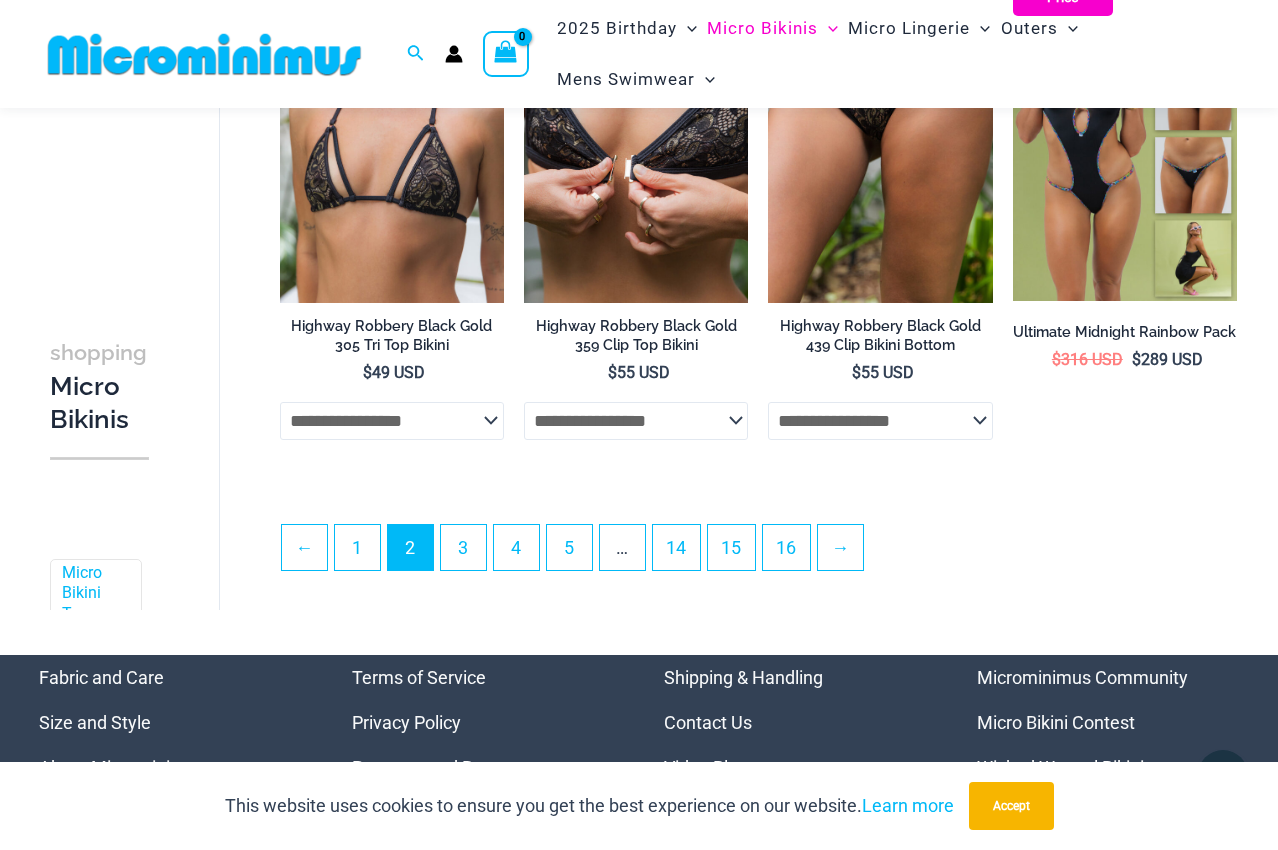 click on "**********" 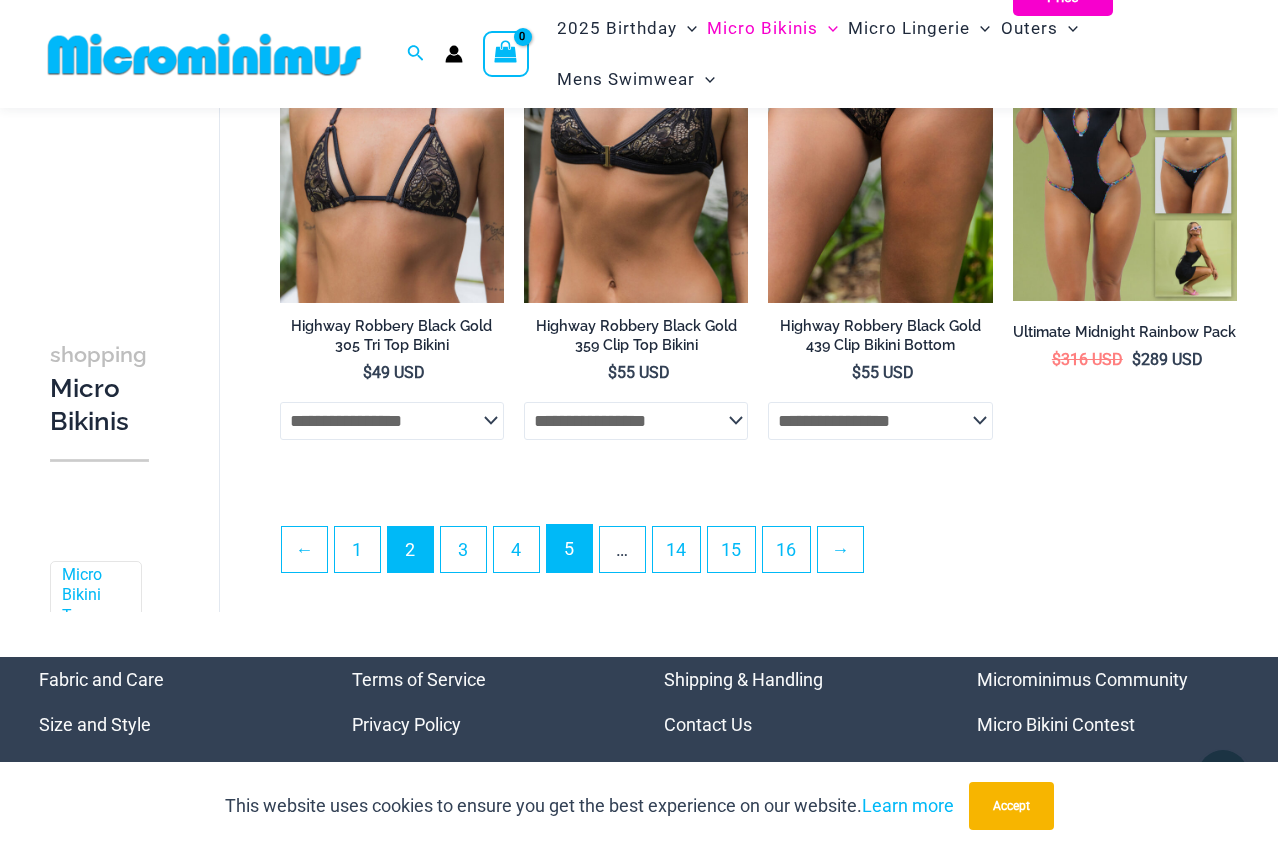 click on "5" at bounding box center [569, 548] 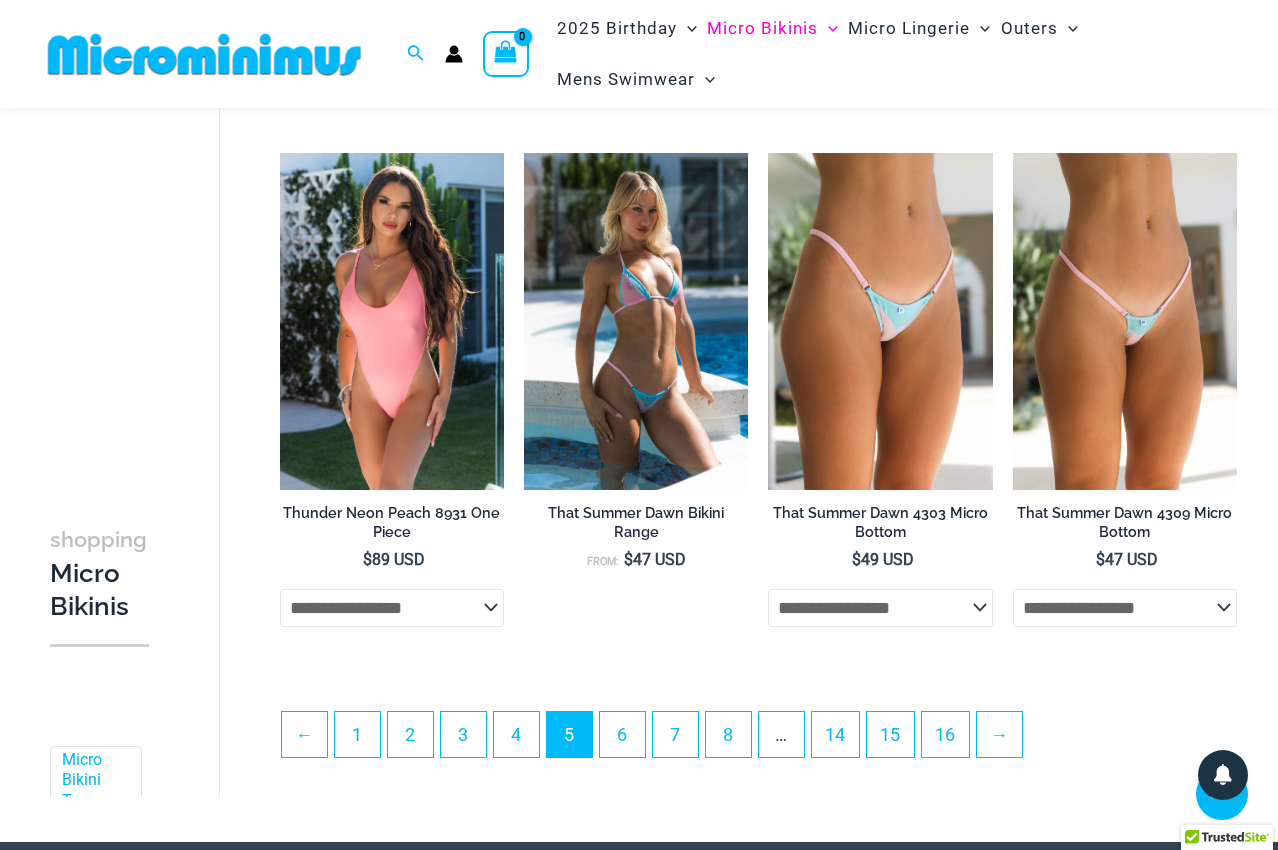 scroll, scrollTop: 4097, scrollLeft: 0, axis: vertical 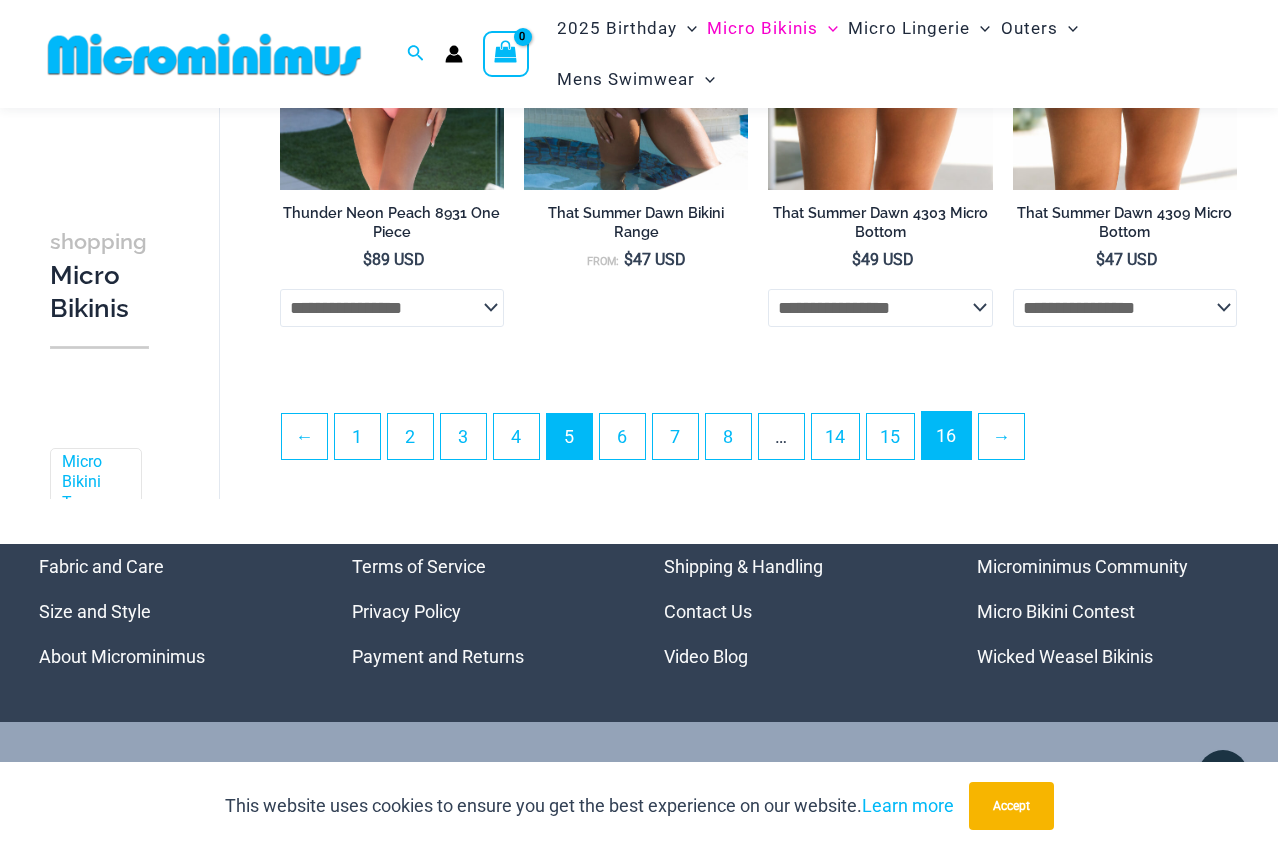 click on "16" at bounding box center (946, 435) 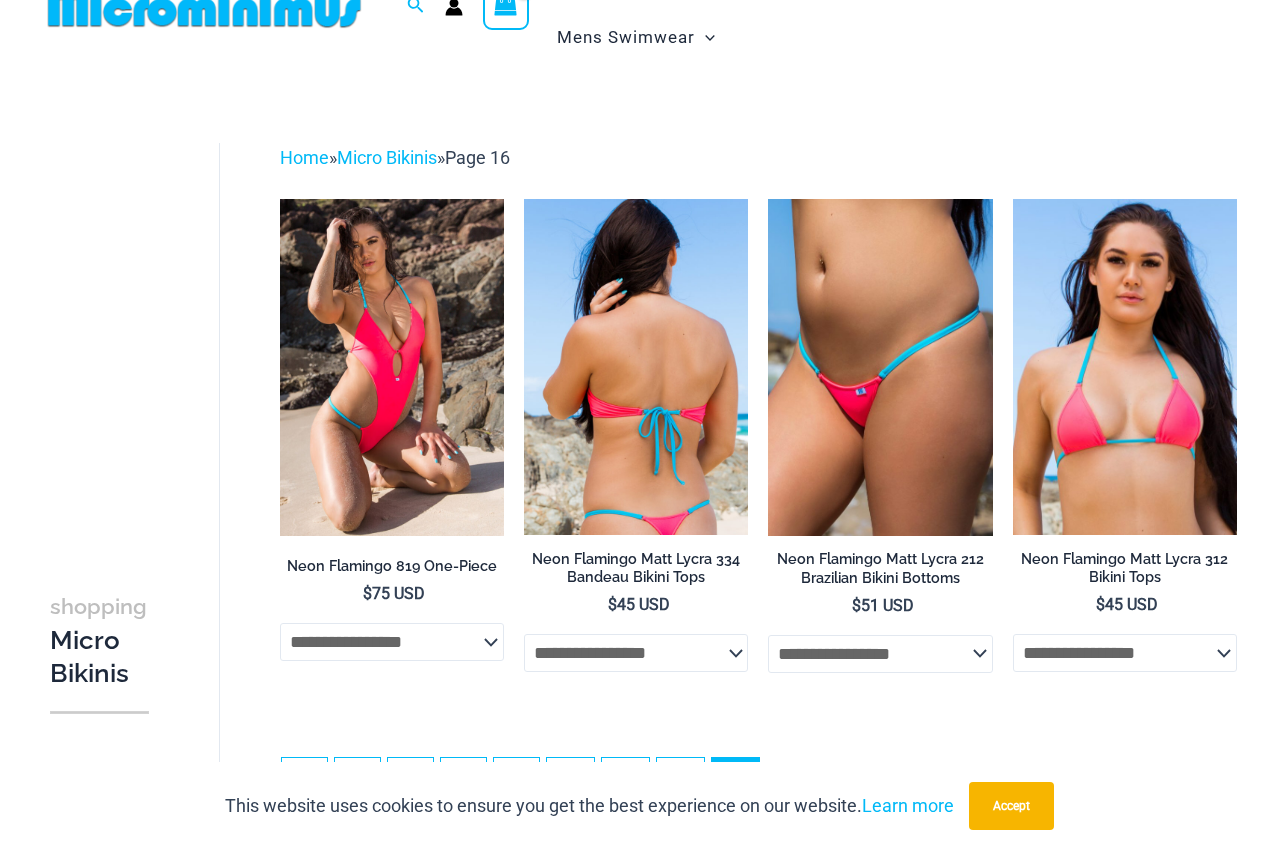 scroll, scrollTop: 0, scrollLeft: 0, axis: both 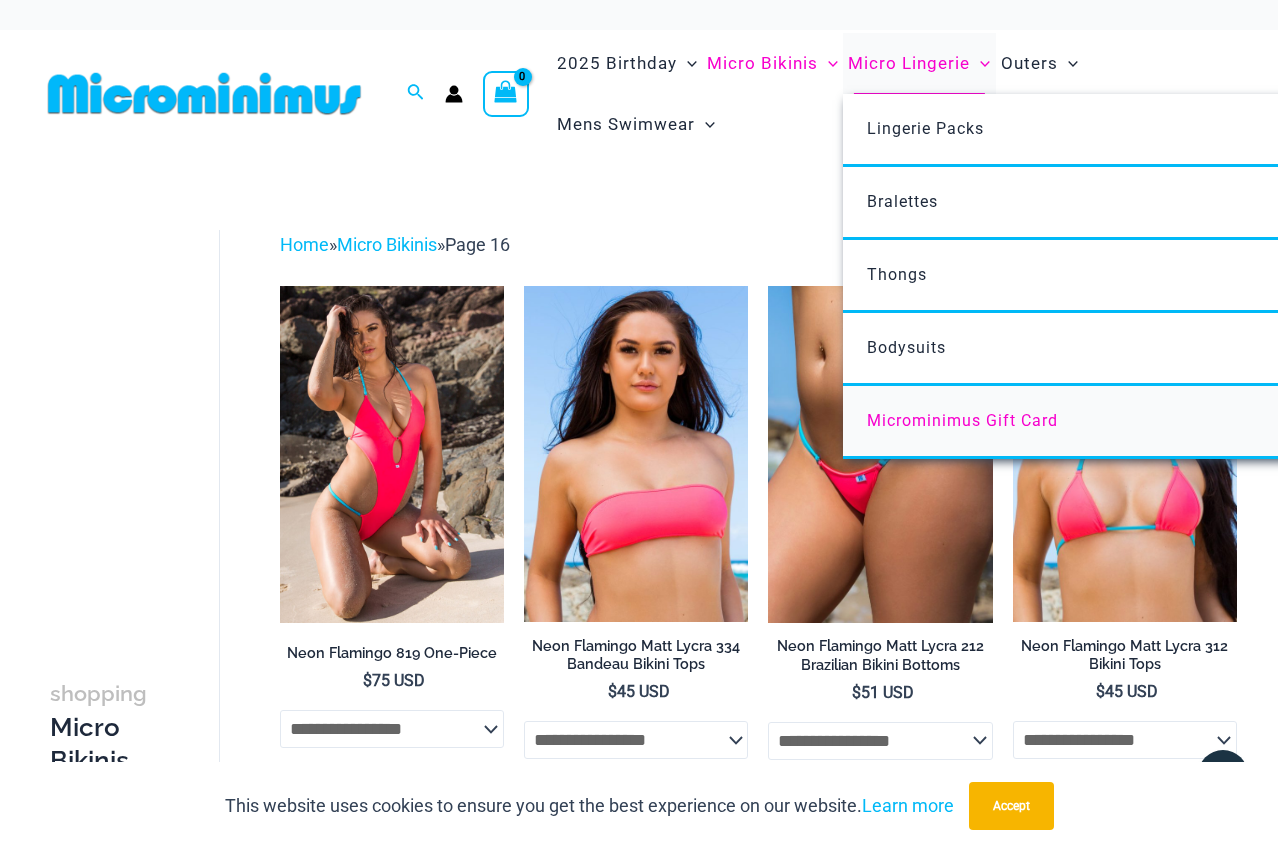 click on "Microminimus Gift Card" at bounding box center (962, 420) 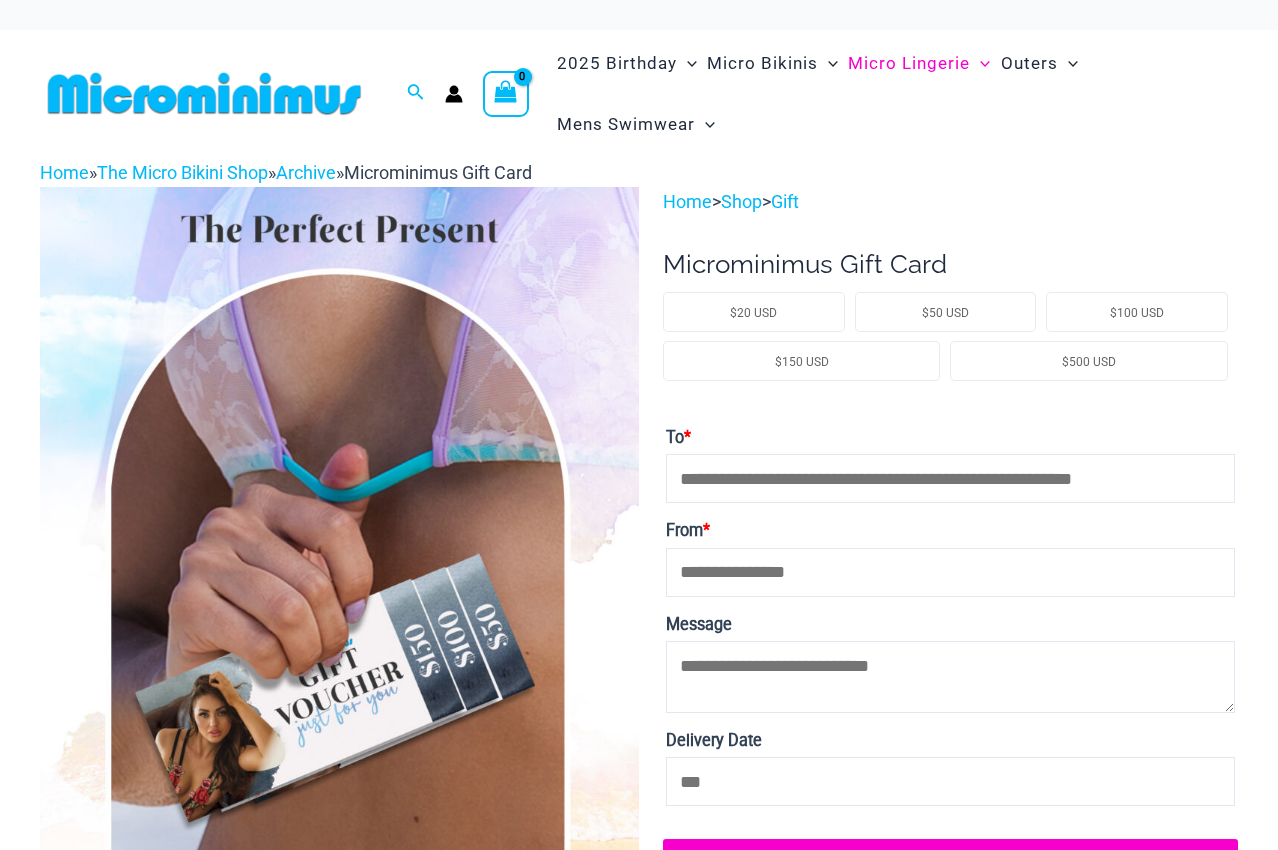 scroll, scrollTop: 0, scrollLeft: 0, axis: both 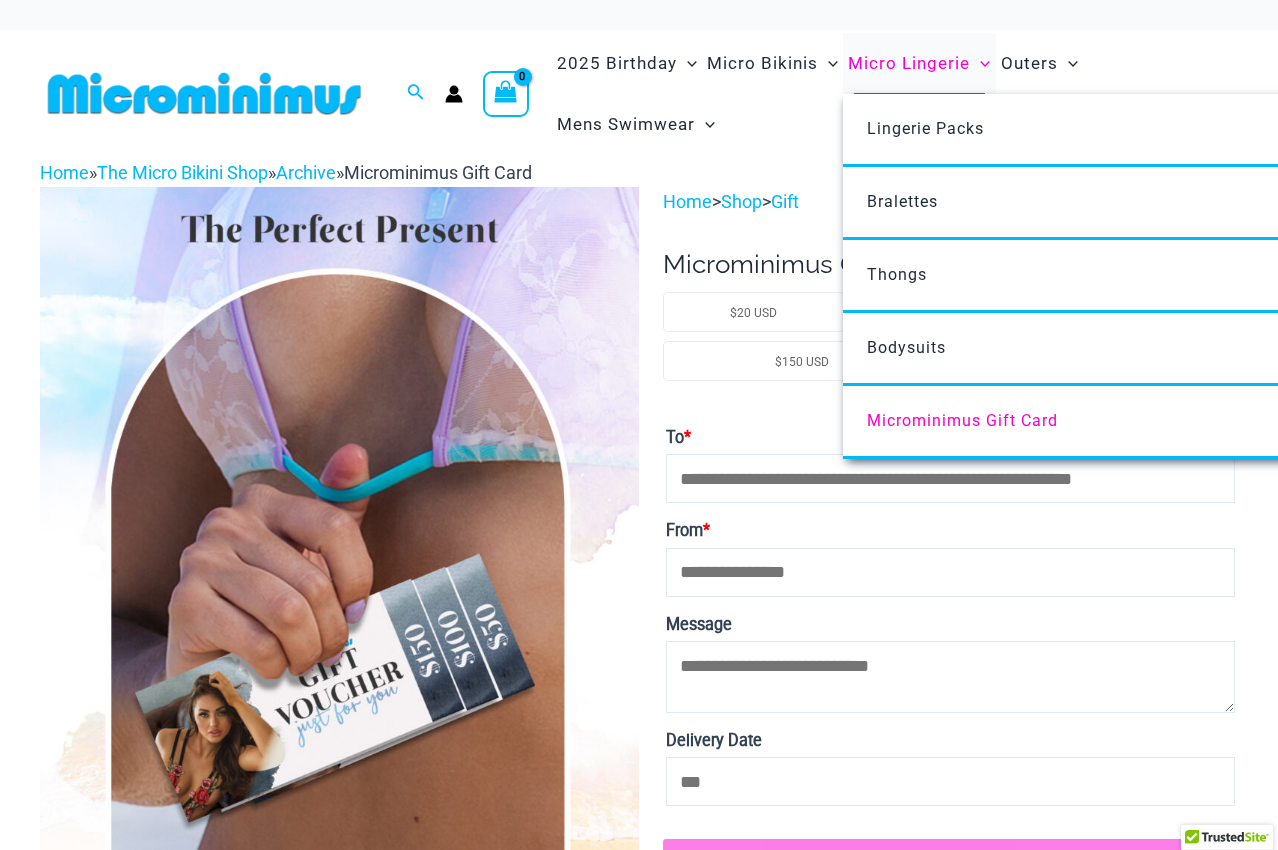 click on "Micro Lingerie" at bounding box center [909, 63] 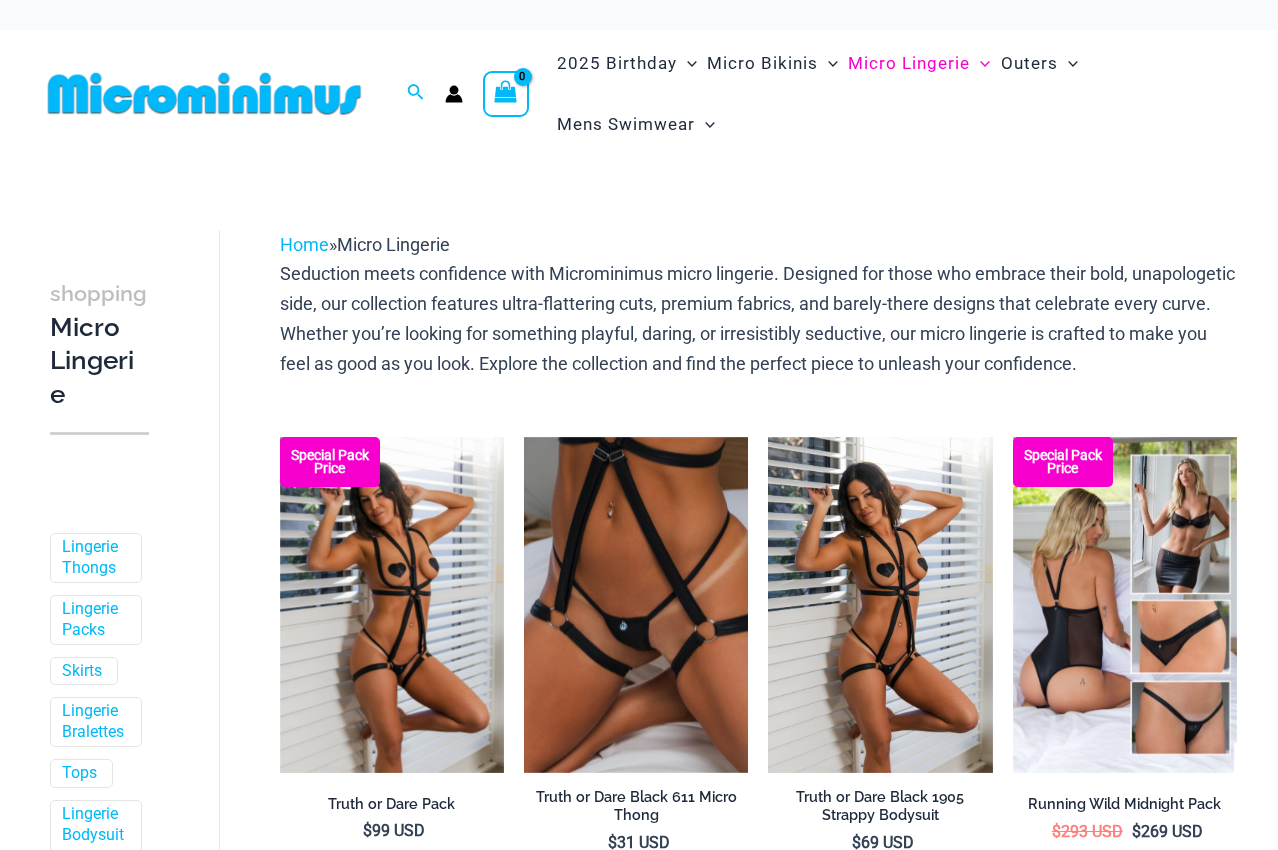 scroll, scrollTop: 0, scrollLeft: 0, axis: both 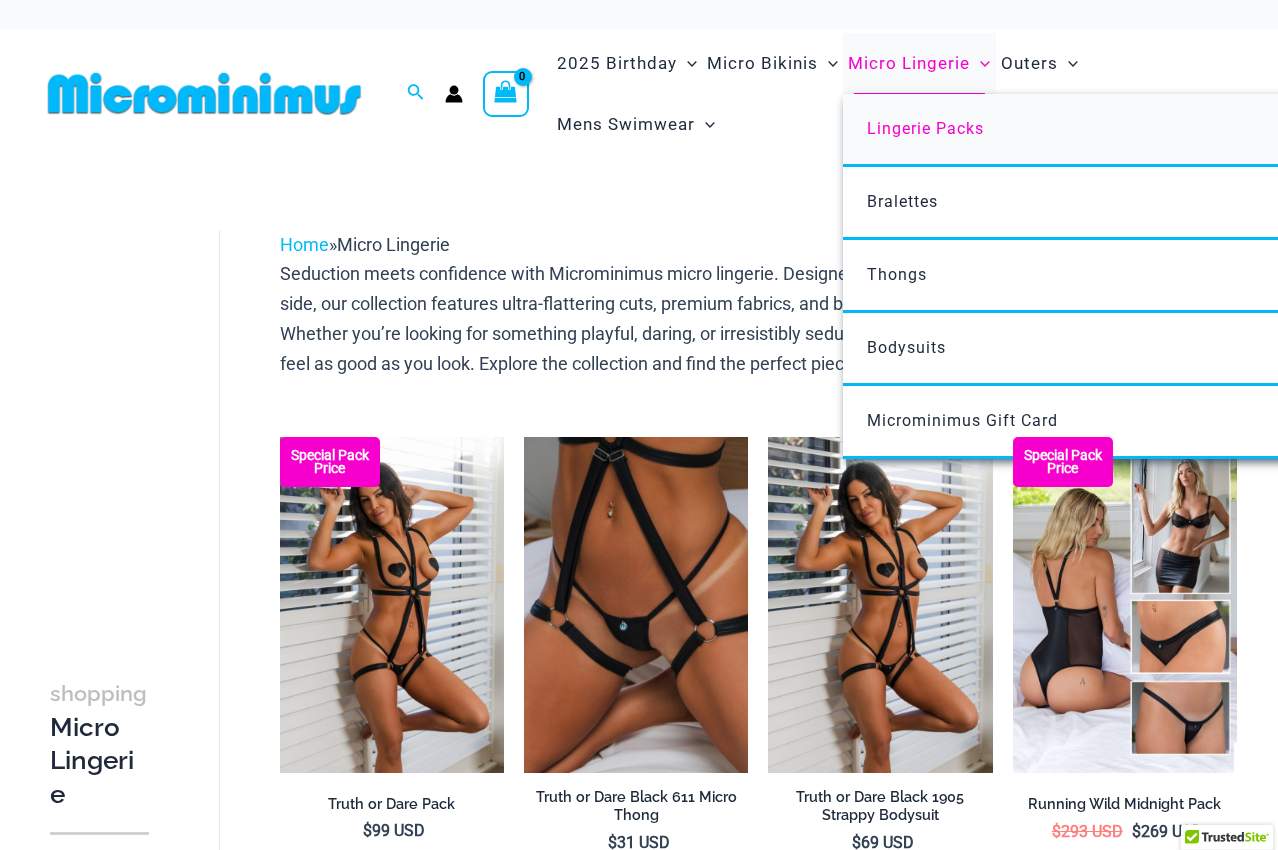click on "Lingerie Packs" at bounding box center (925, 128) 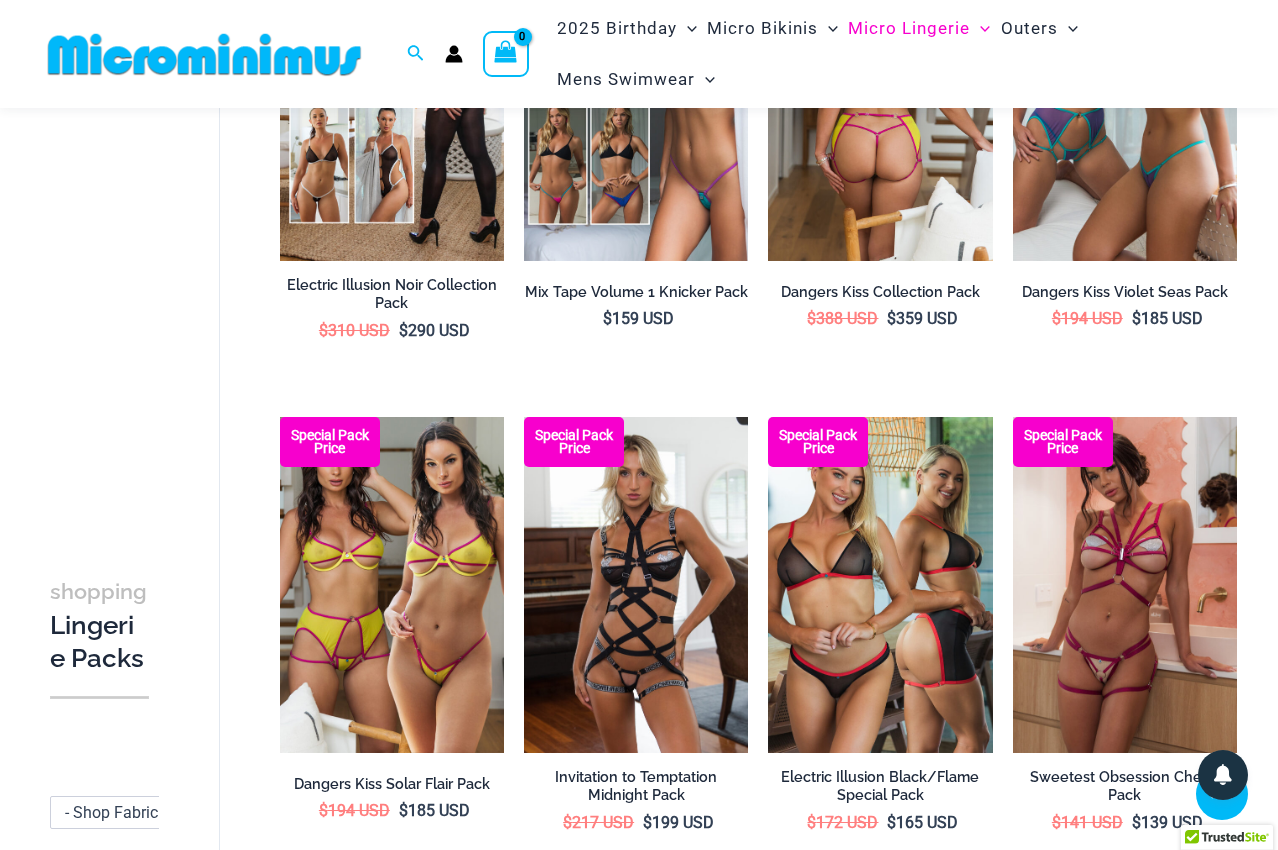 scroll, scrollTop: 687, scrollLeft: 0, axis: vertical 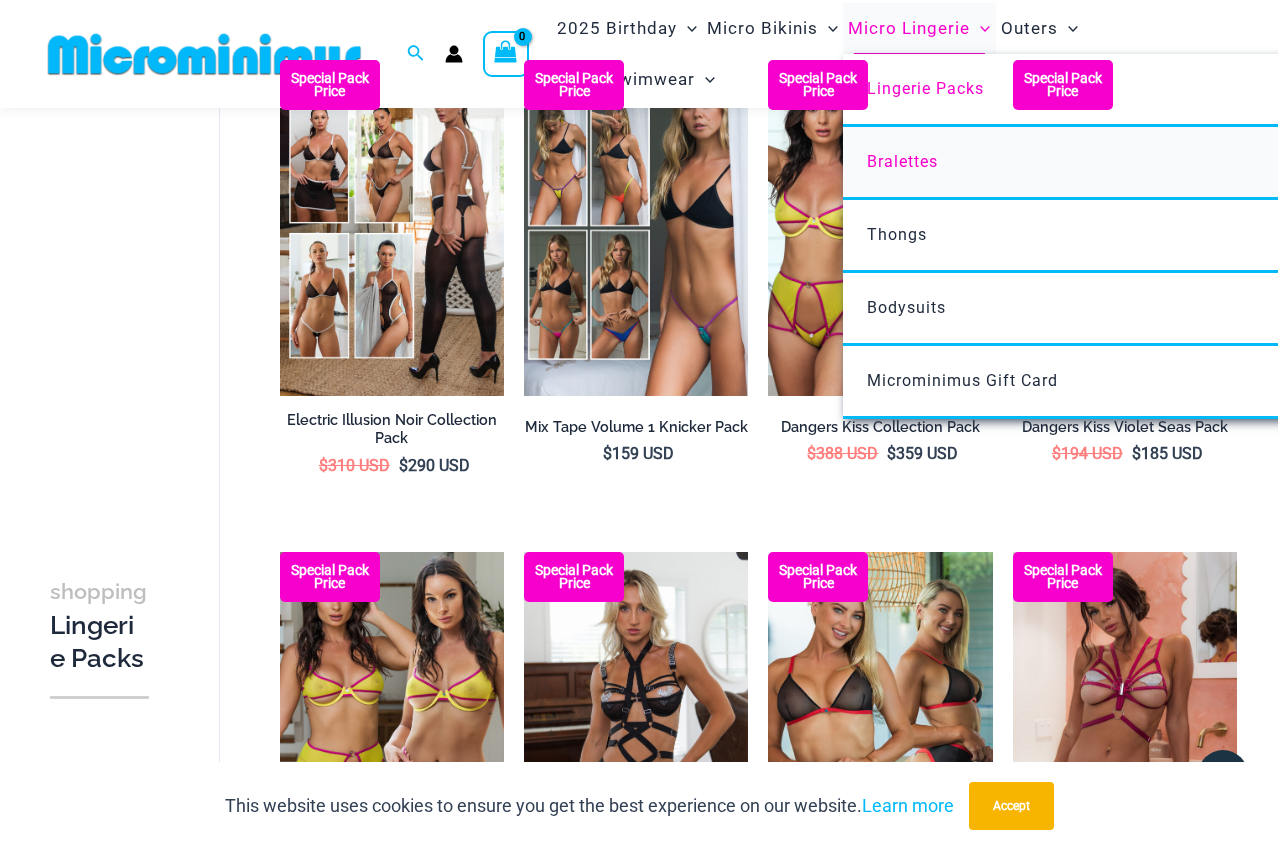 click on "Bralettes" at bounding box center (1140, 163) 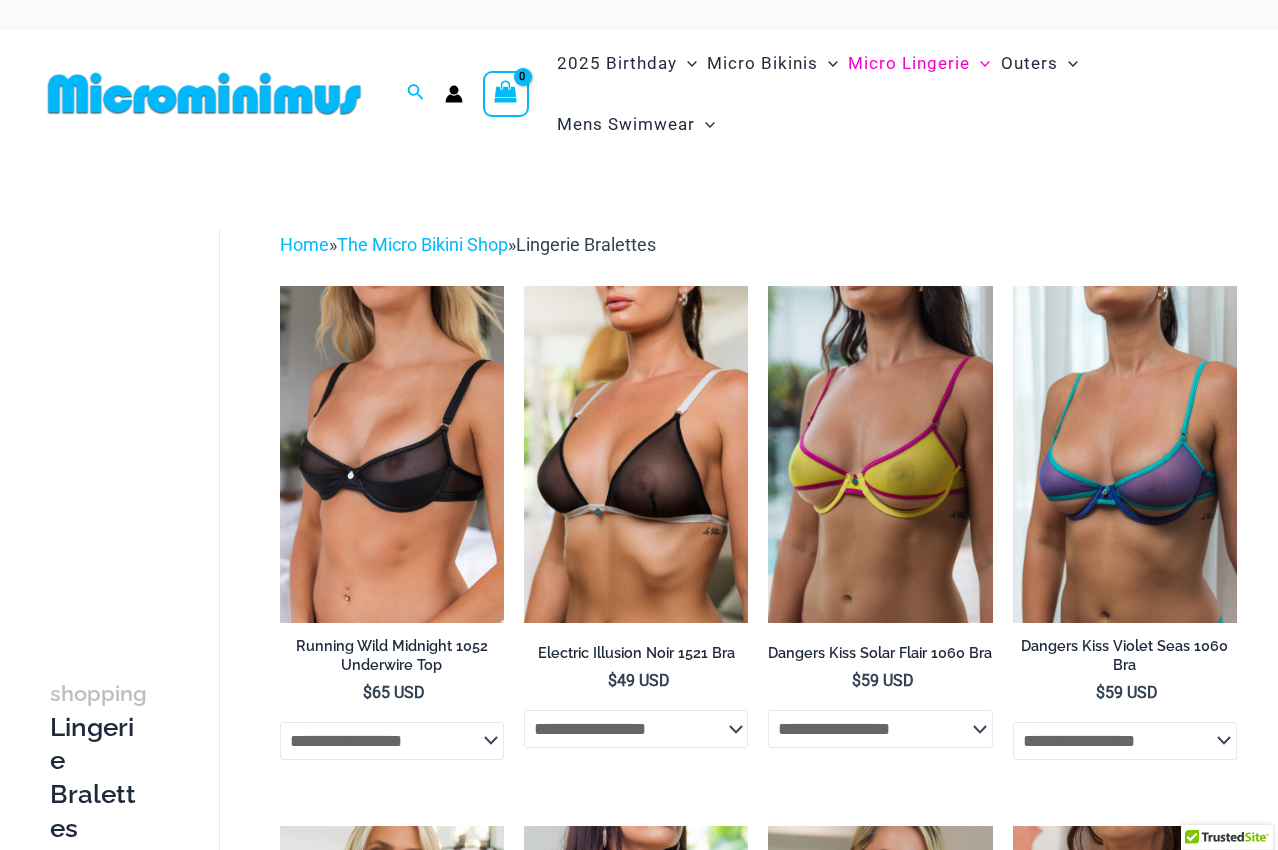 scroll, scrollTop: 0, scrollLeft: 0, axis: both 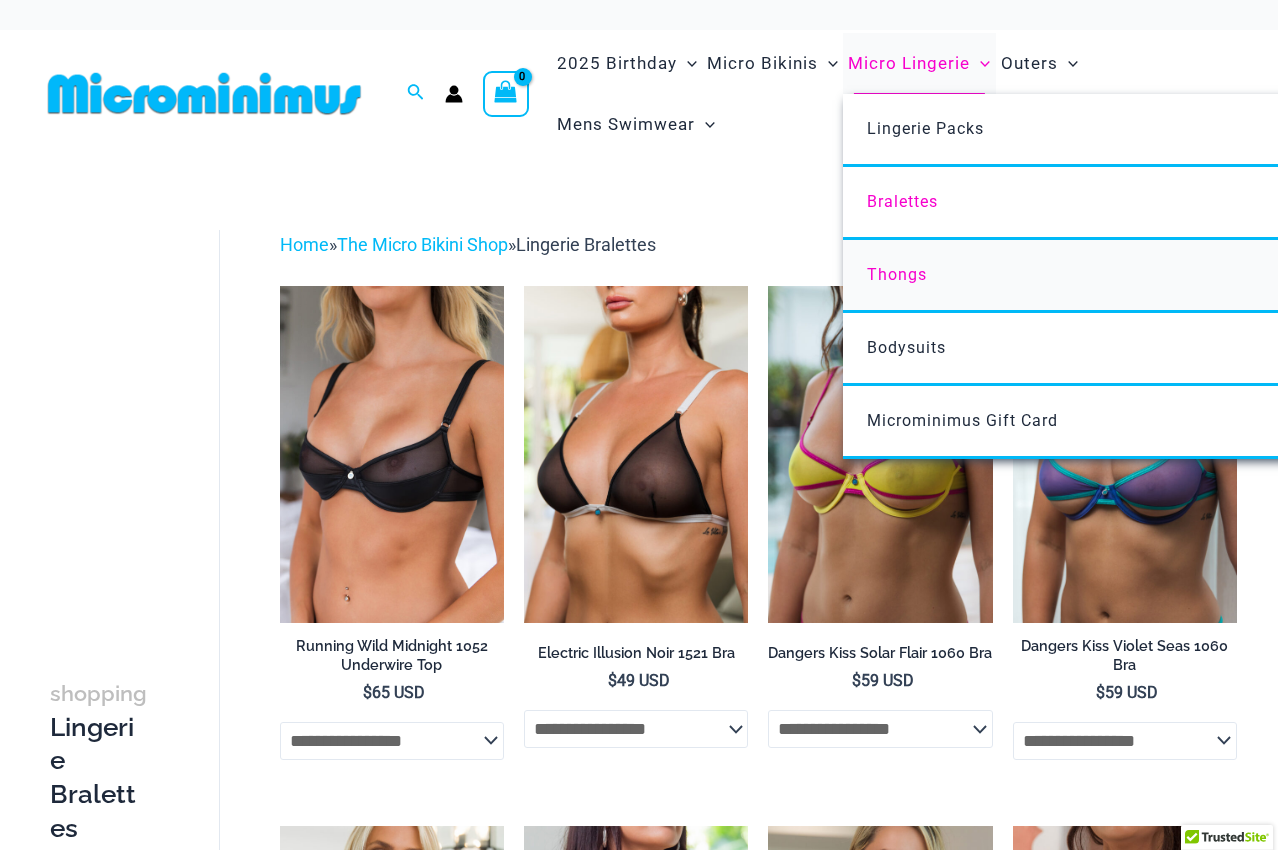 click on "Thongs" at bounding box center [897, 274] 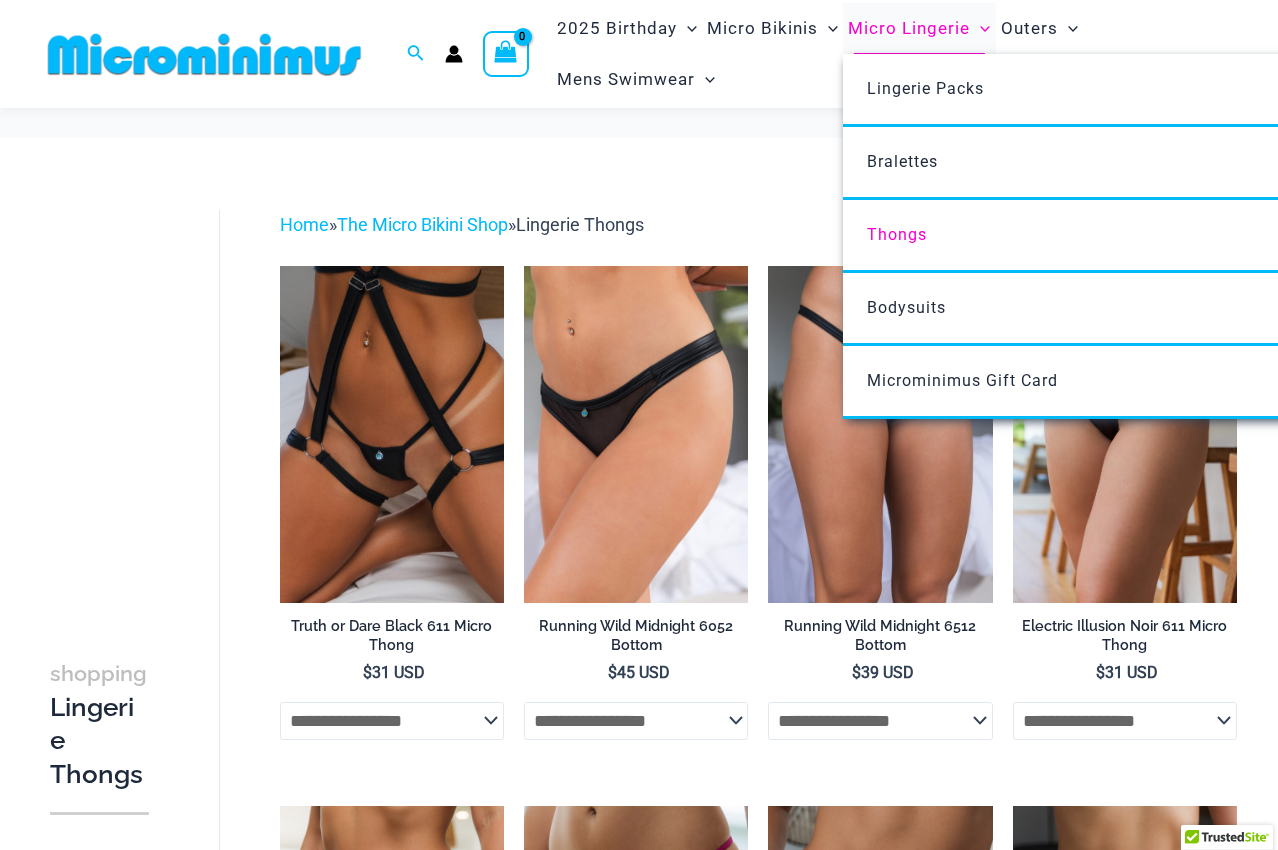 scroll, scrollTop: 300, scrollLeft: 0, axis: vertical 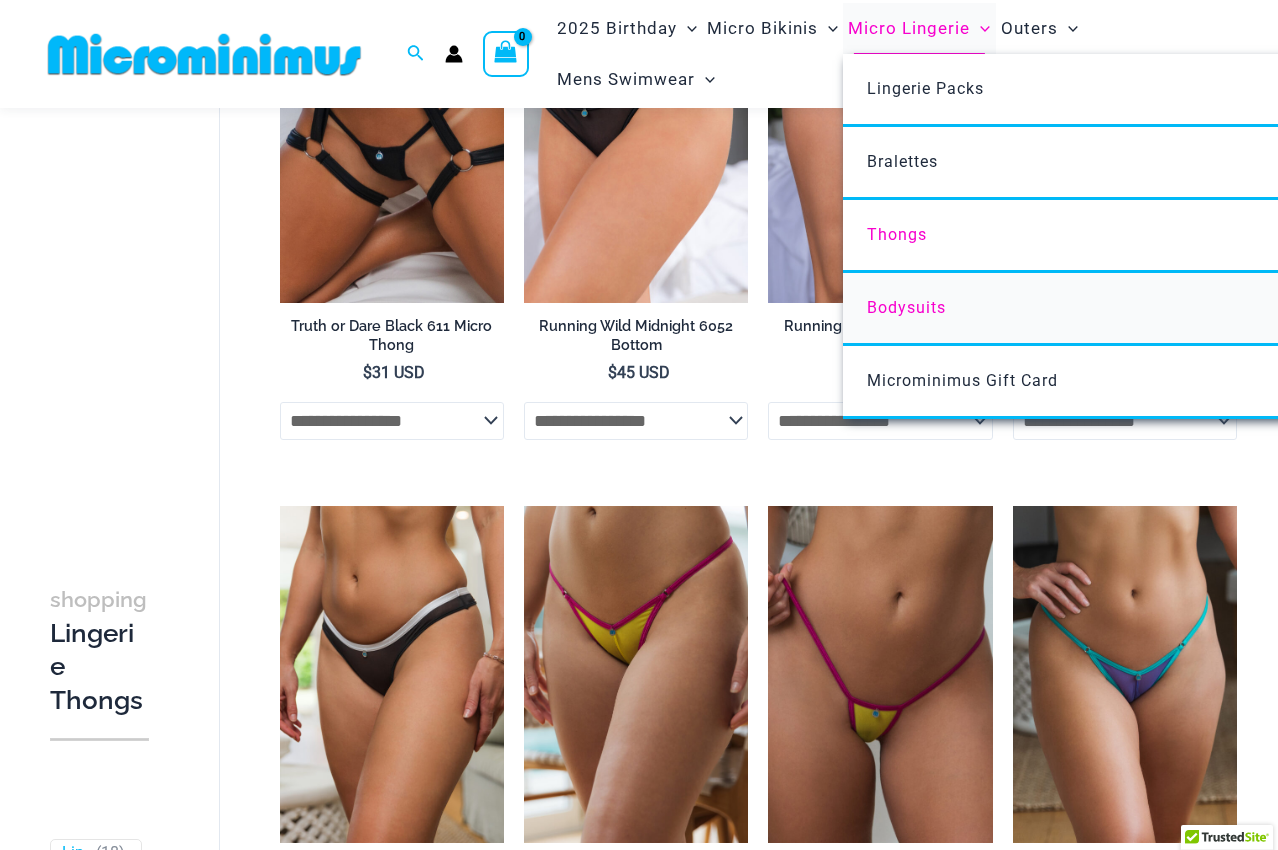 click on "Bodysuits" at bounding box center [1140, 309] 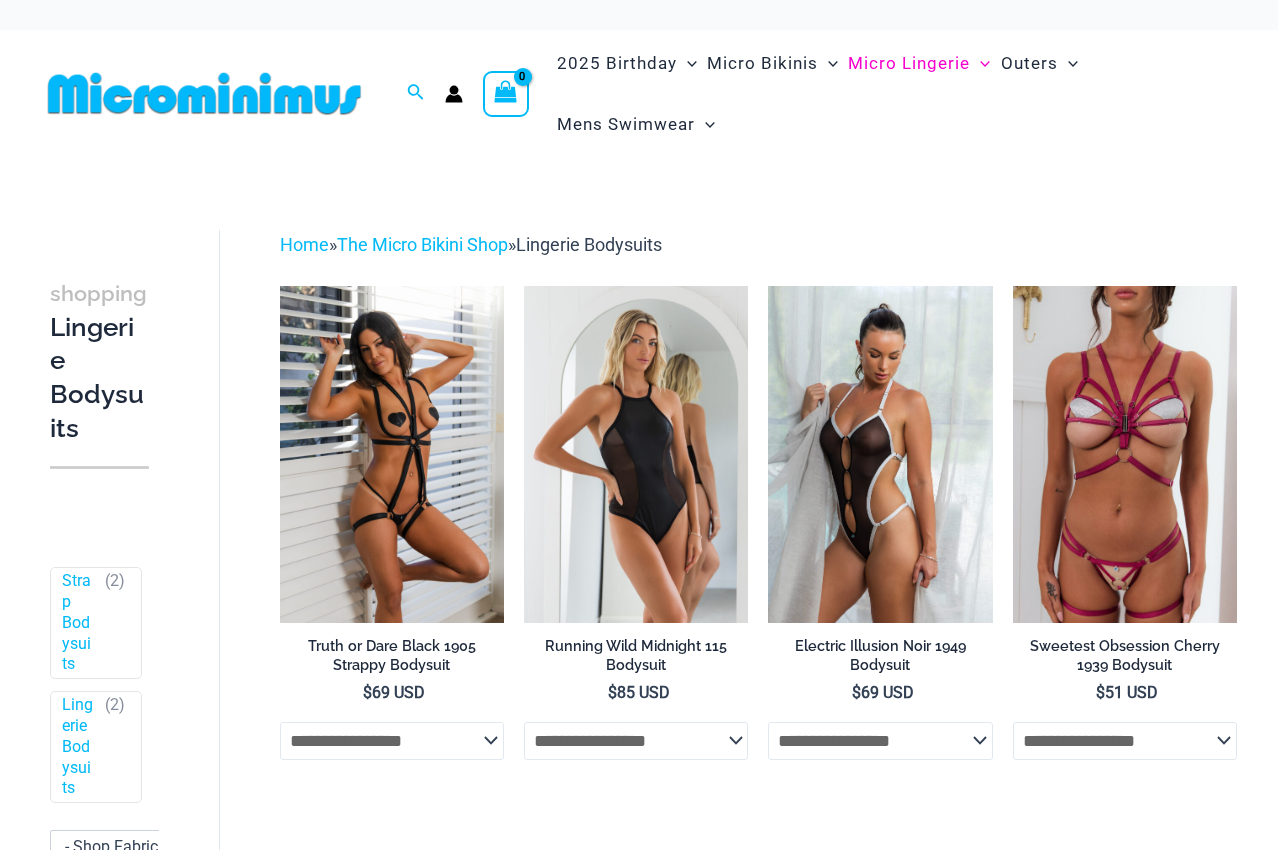 scroll, scrollTop: 0, scrollLeft: 0, axis: both 